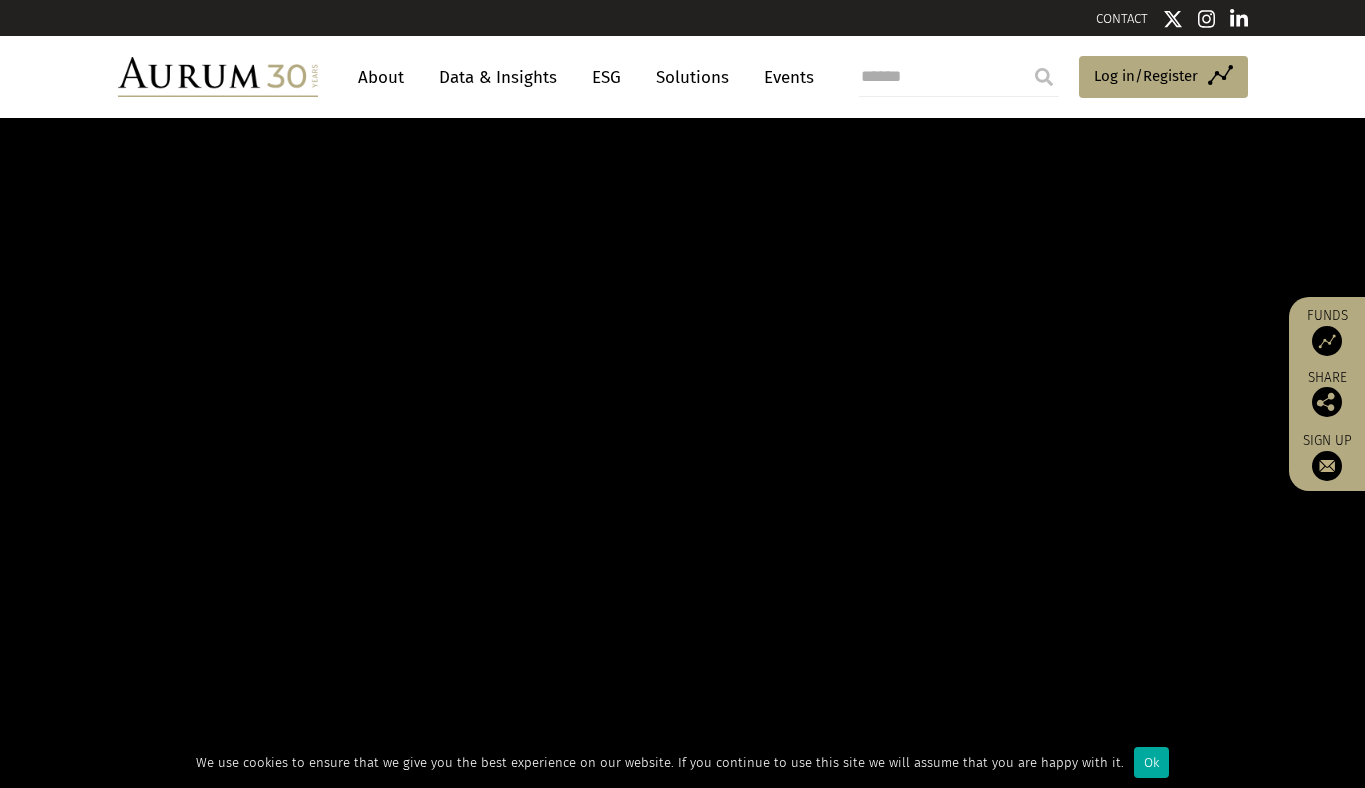 scroll, scrollTop: 0, scrollLeft: 0, axis: both 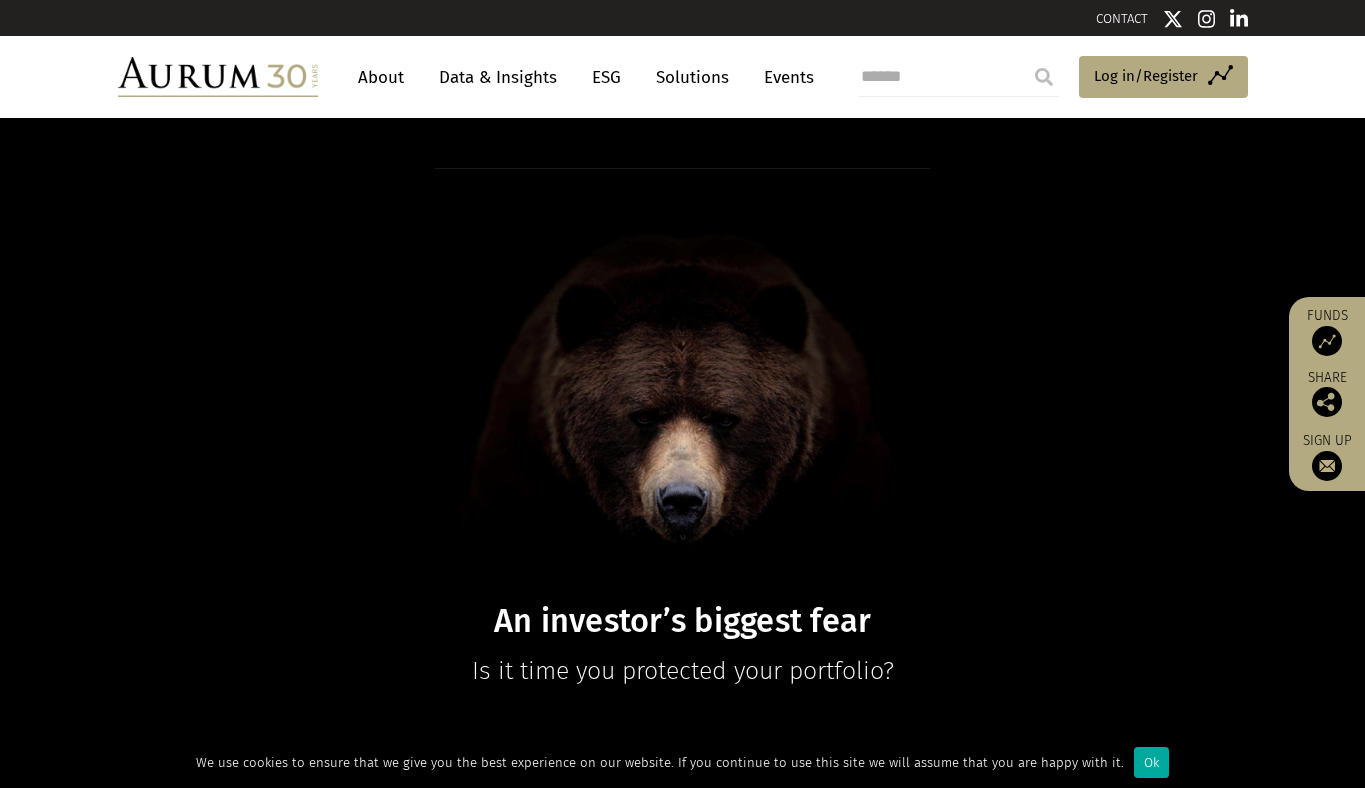 paste on "****" 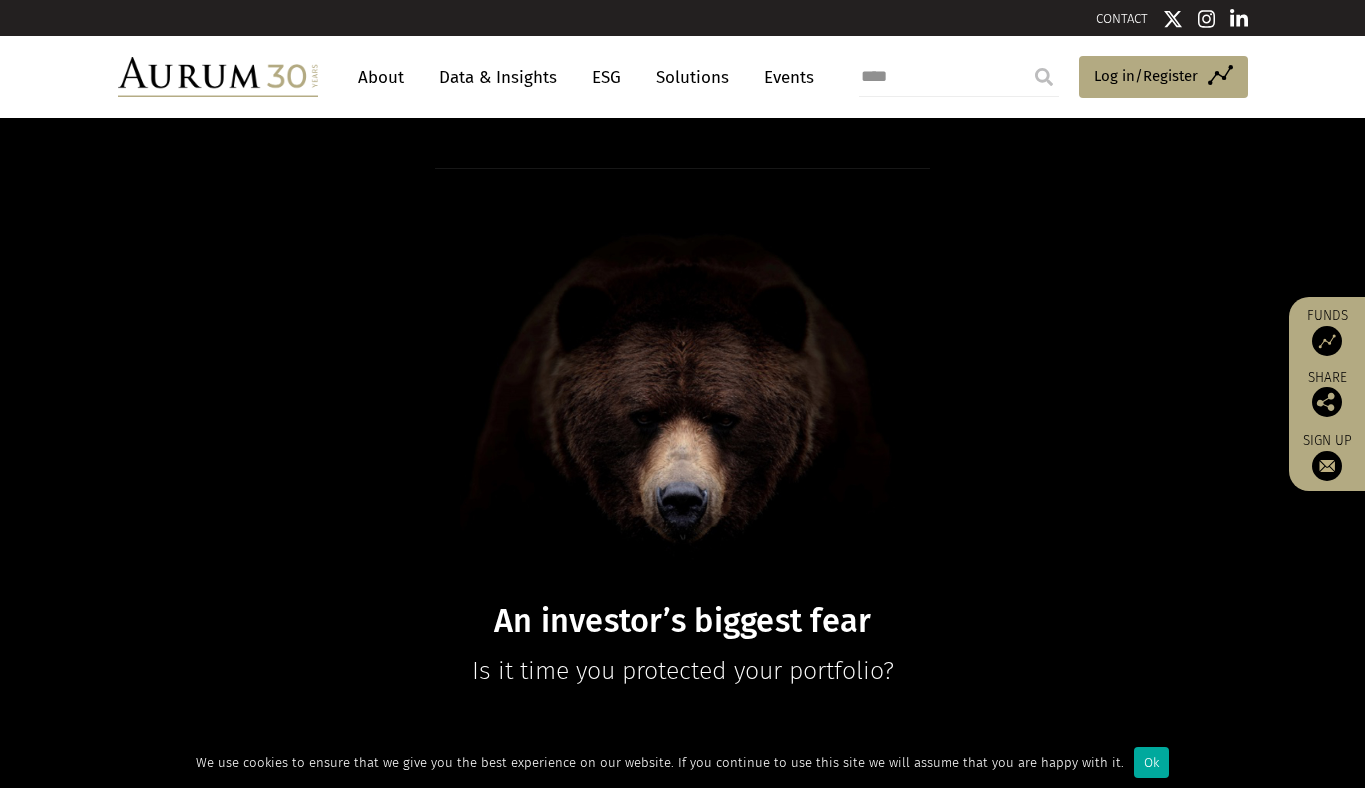 click on "****" at bounding box center [959, 77] 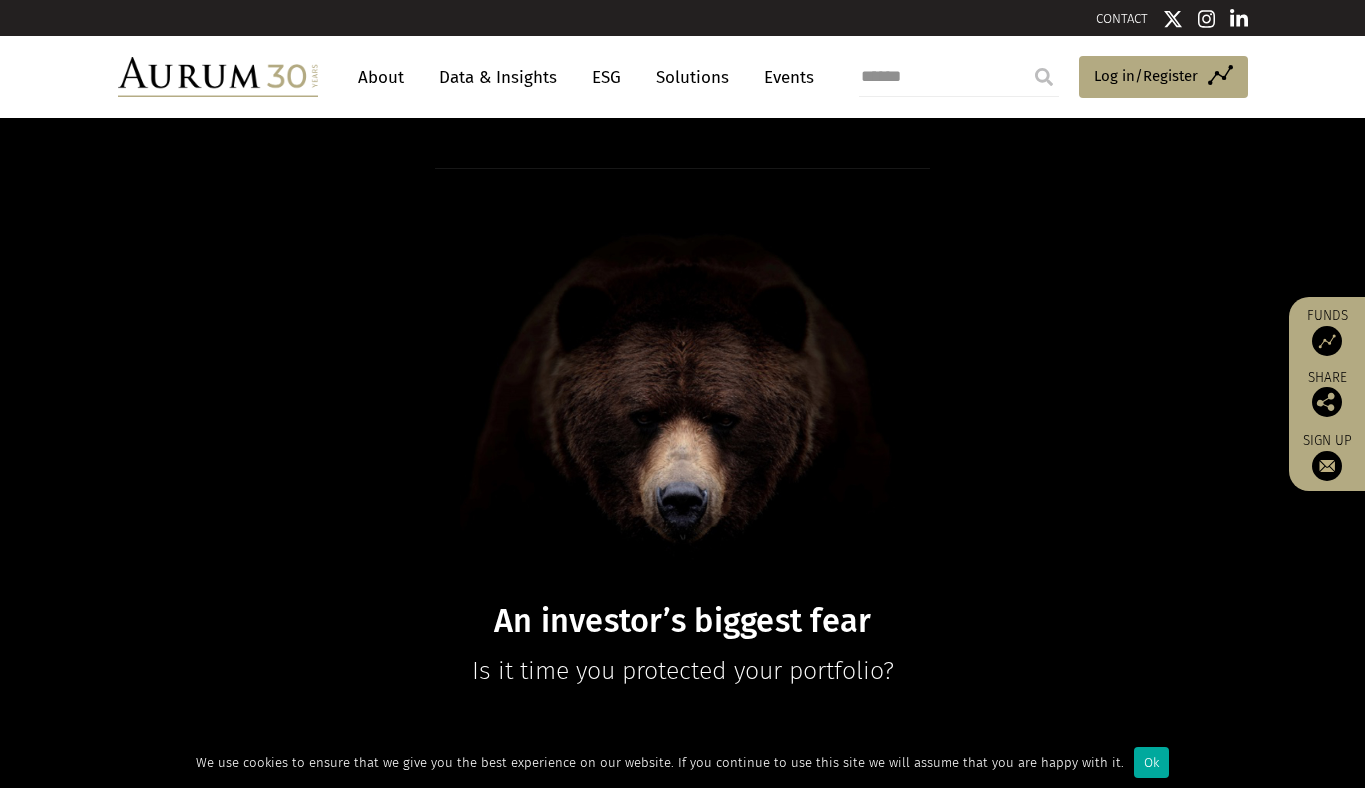 type on "******" 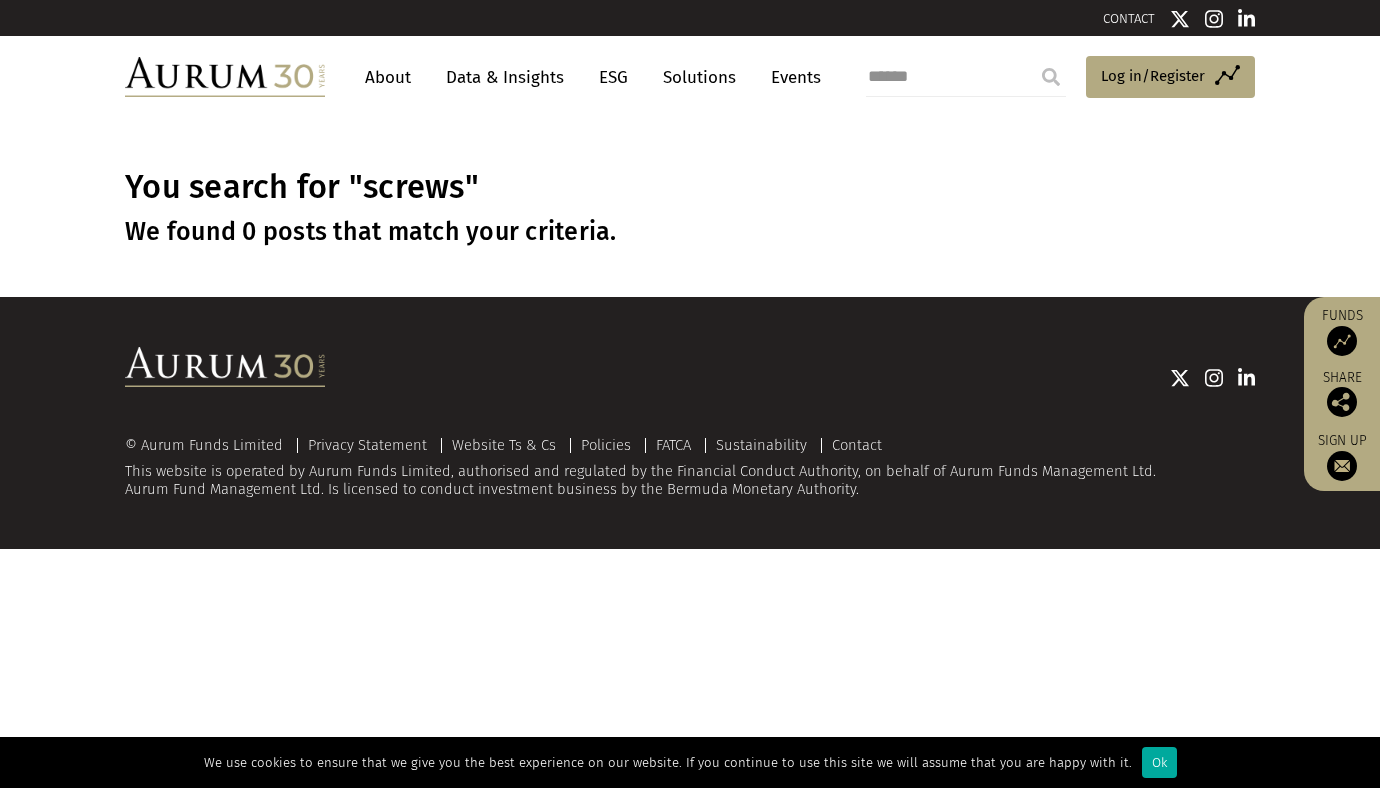 scroll, scrollTop: 0, scrollLeft: 0, axis: both 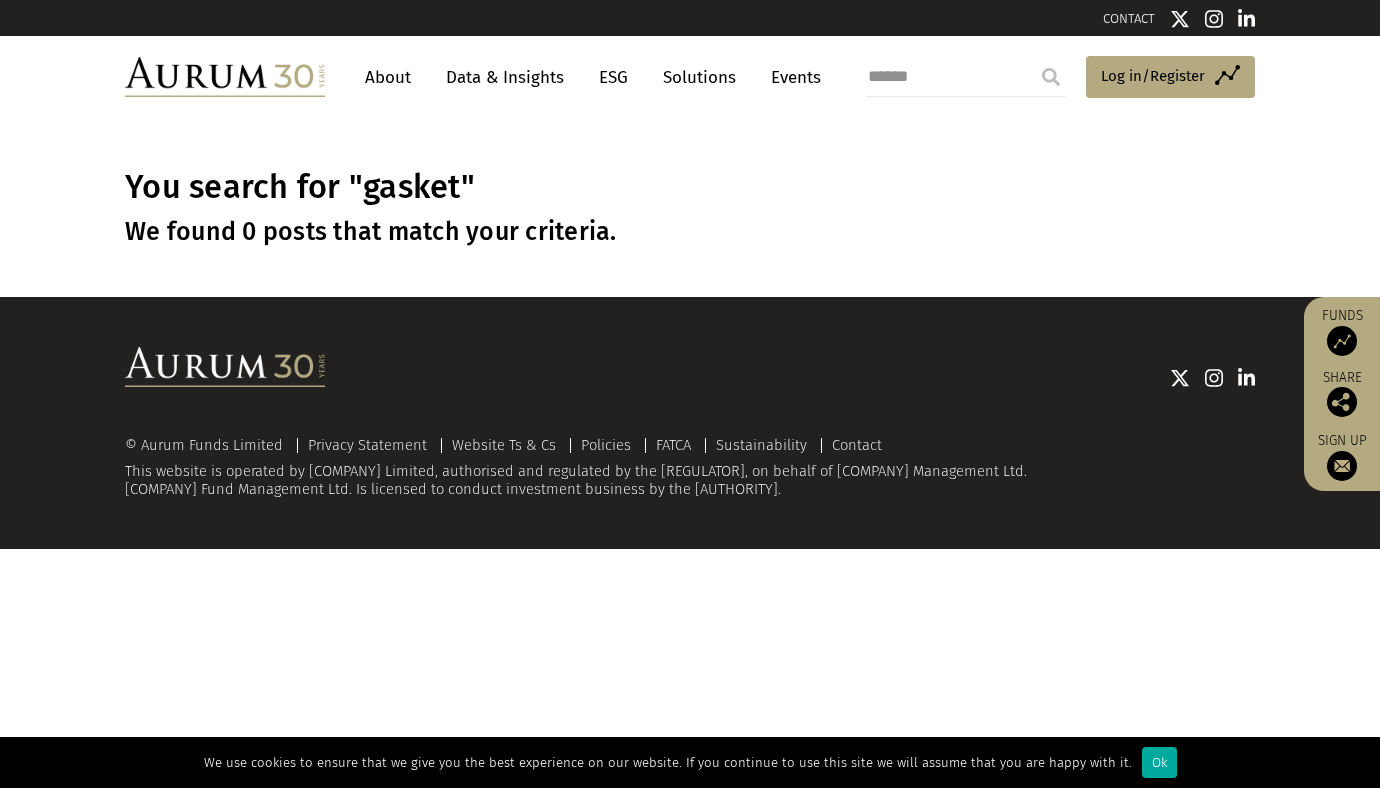 click on "******" at bounding box center [966, 77] 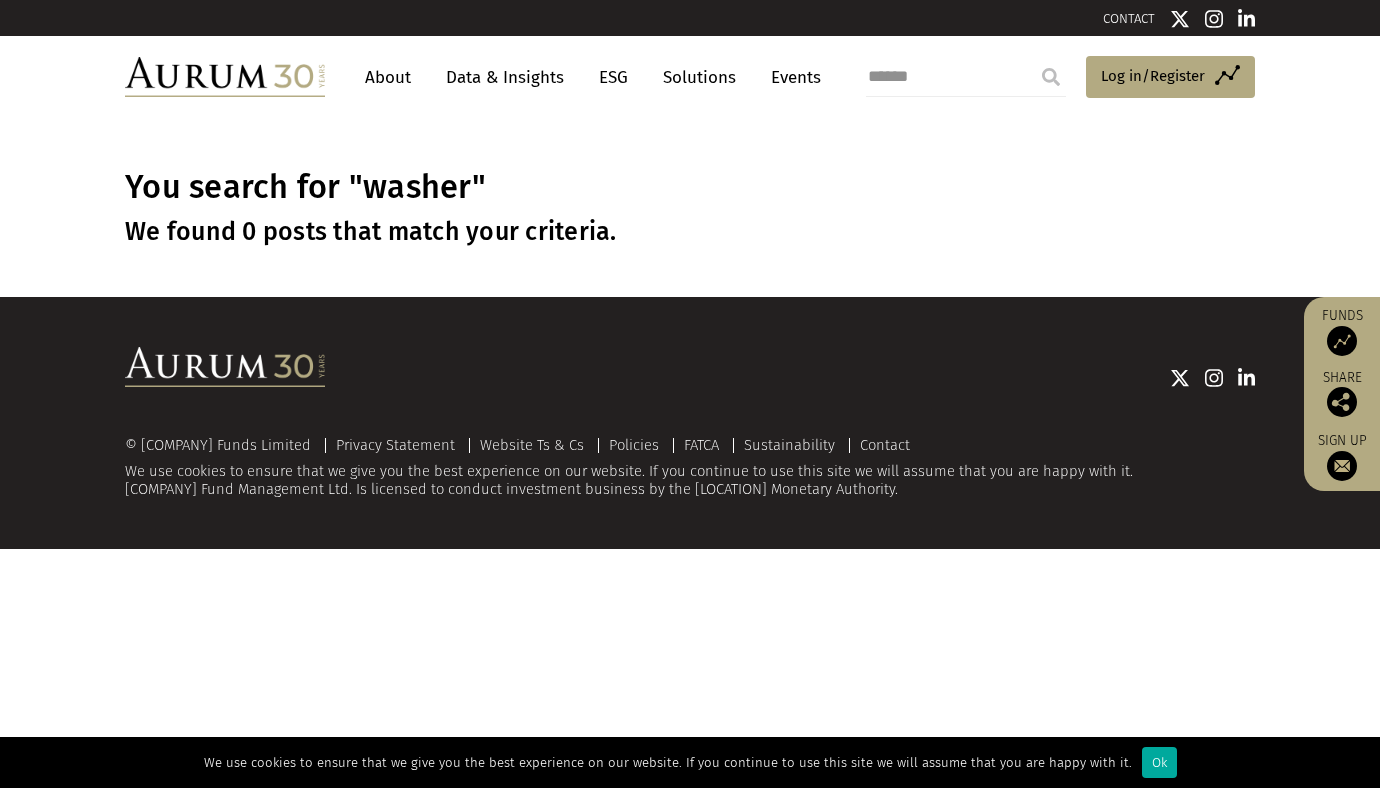 scroll, scrollTop: 0, scrollLeft: 0, axis: both 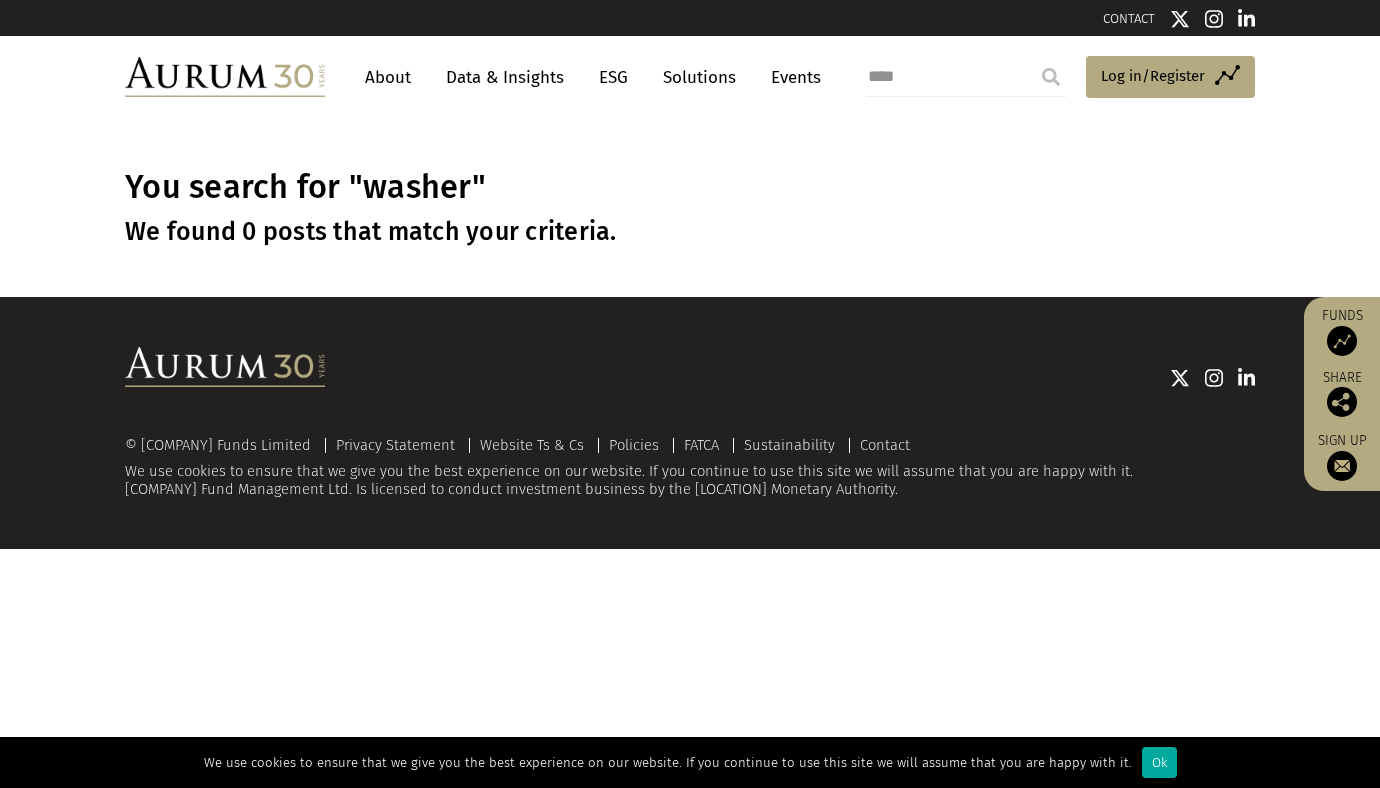 type on "****" 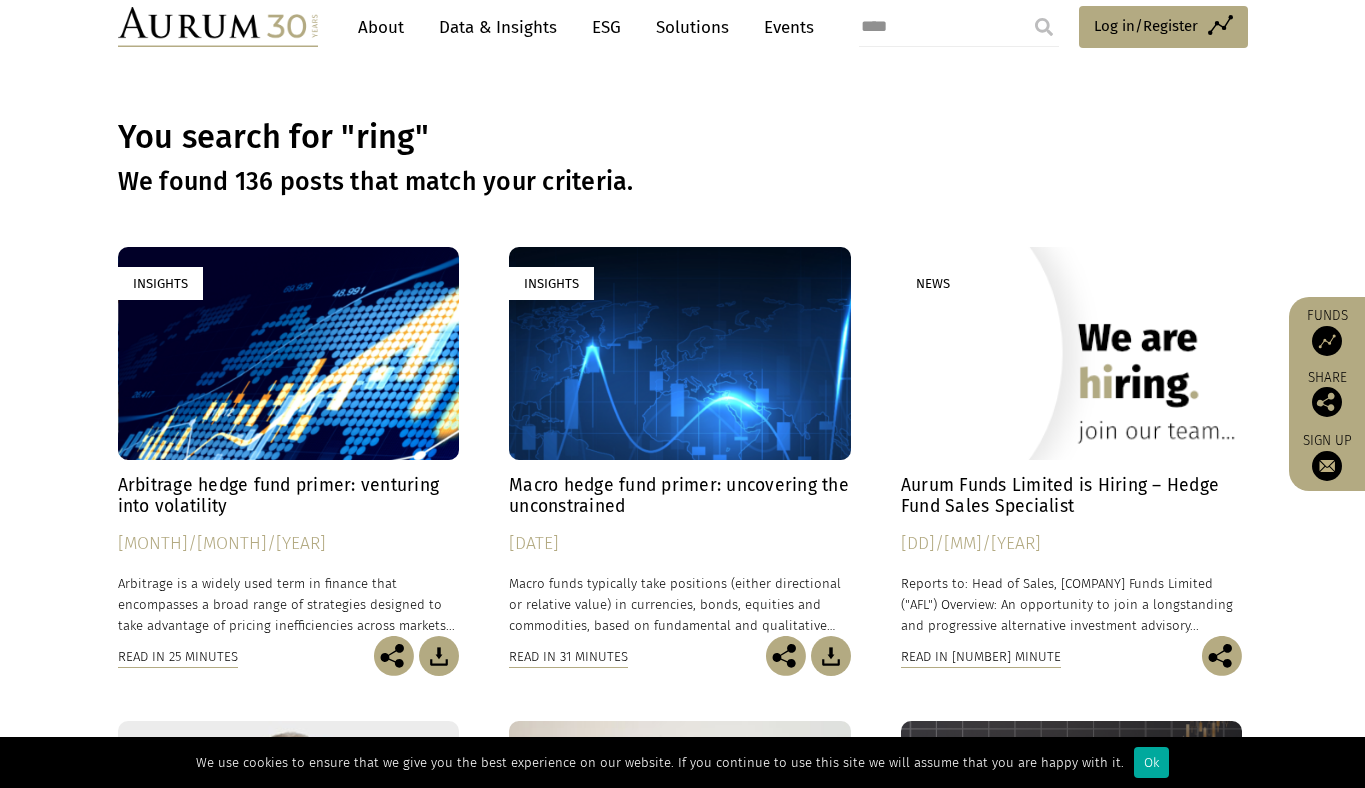 scroll, scrollTop: 0, scrollLeft: 0, axis: both 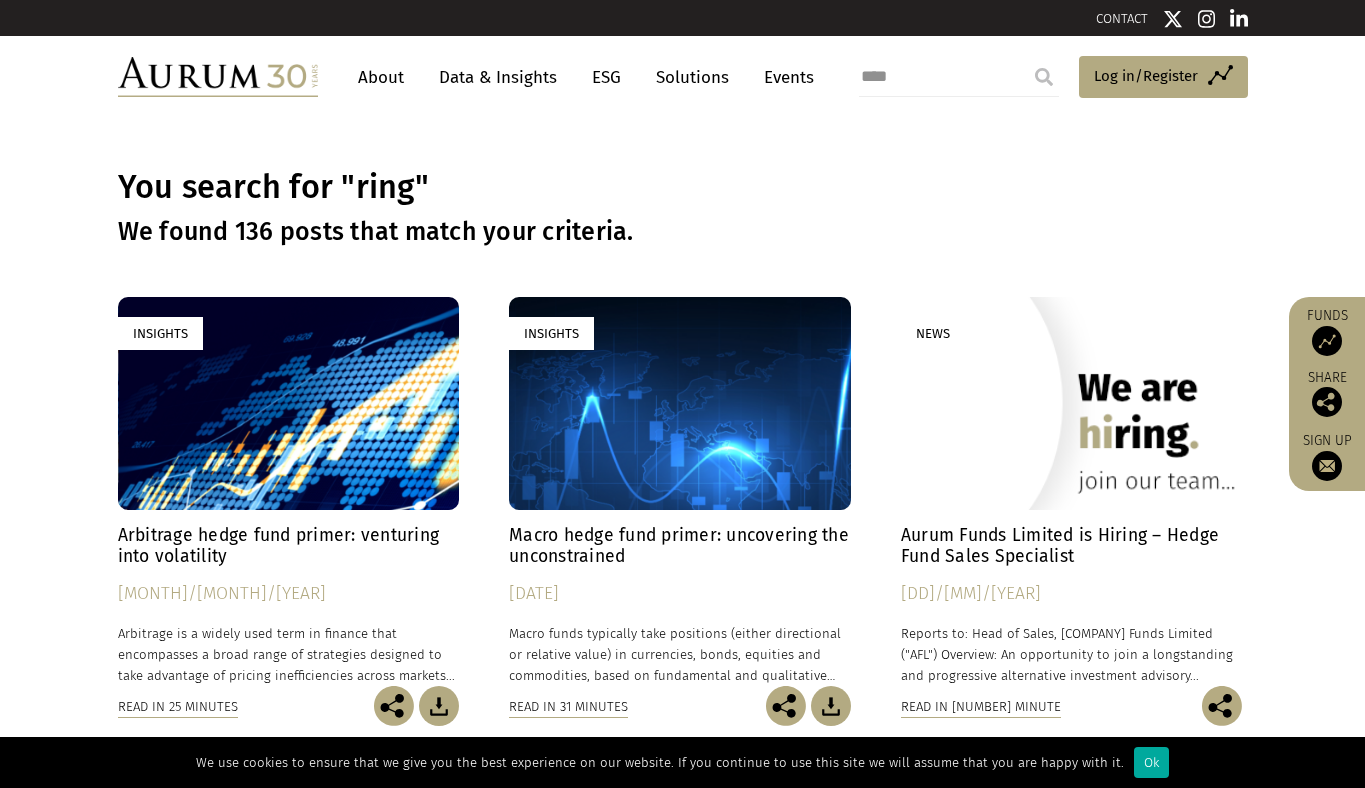 click at bounding box center [218, 77] 